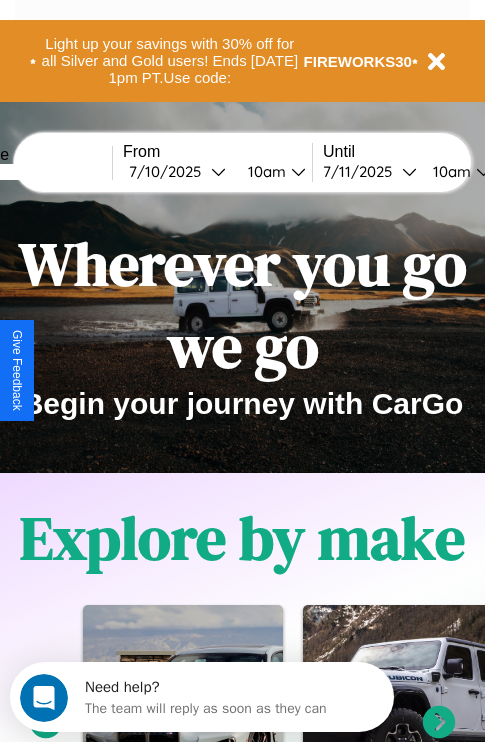 scroll, scrollTop: 0, scrollLeft: 0, axis: both 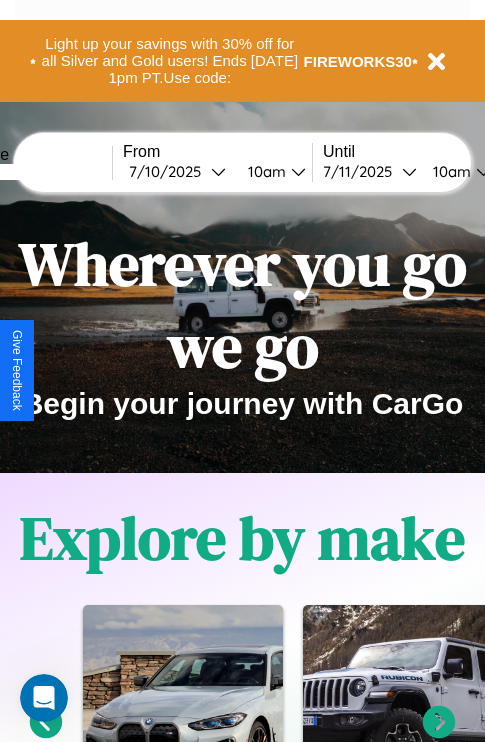 click at bounding box center [37, 172] 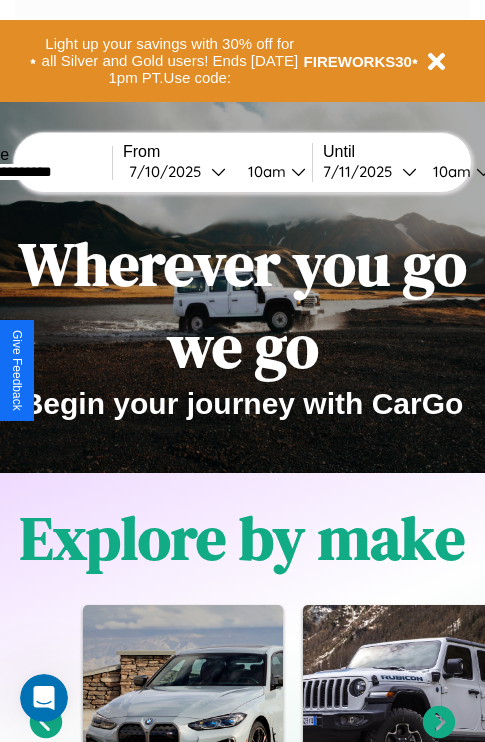type on "**********" 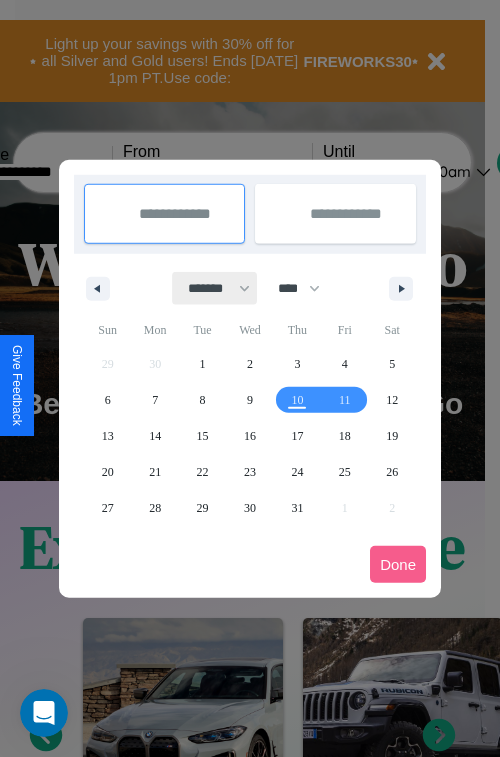 click on "******* ******** ***** ***** *** **** **** ****** ********* ******* ******** ********" at bounding box center (215, 288) 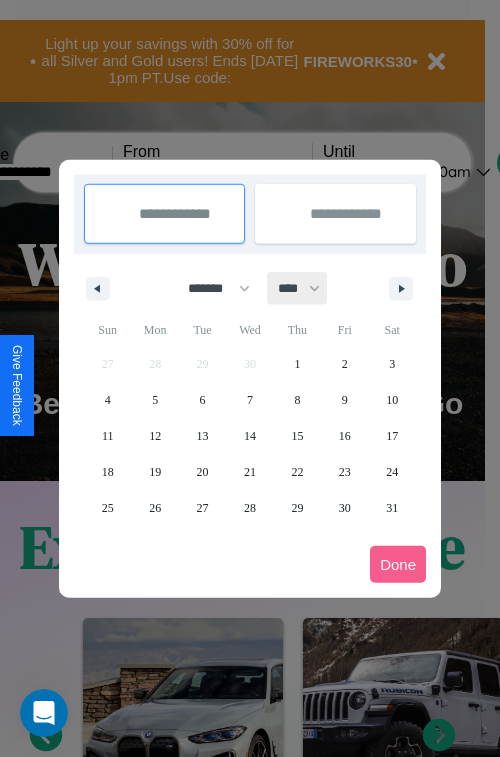 click on "**** **** **** **** **** **** **** **** **** **** **** **** **** **** **** **** **** **** **** **** **** **** **** **** **** **** **** **** **** **** **** **** **** **** **** **** **** **** **** **** **** **** **** **** **** **** **** **** **** **** **** **** **** **** **** **** **** **** **** **** **** **** **** **** **** **** **** **** **** **** **** **** **** **** **** **** **** **** **** **** **** **** **** **** **** **** **** **** **** **** **** **** **** **** **** **** **** **** **** **** **** **** **** **** **** **** **** **** **** **** **** **** **** **** **** **** **** **** **** **** ****" at bounding box center (298, 288) 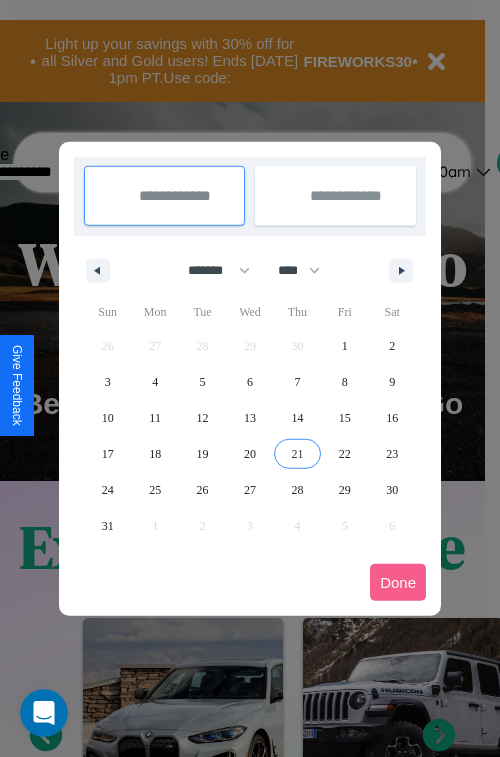 click on "21" at bounding box center [297, 454] 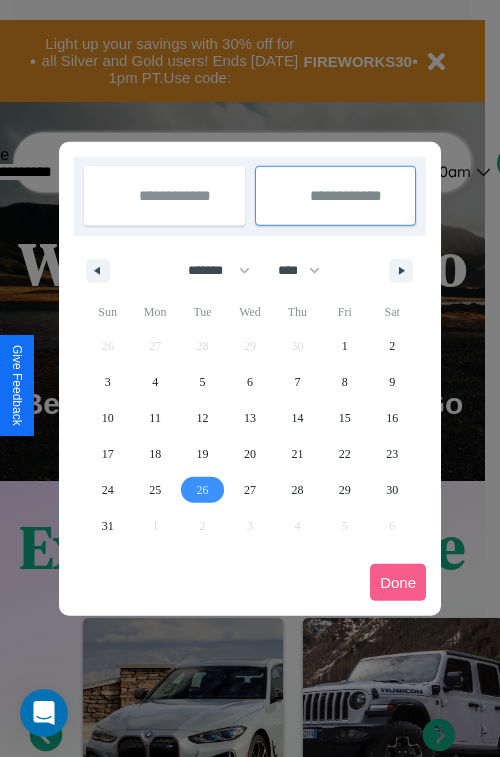 click on "26" at bounding box center (203, 490) 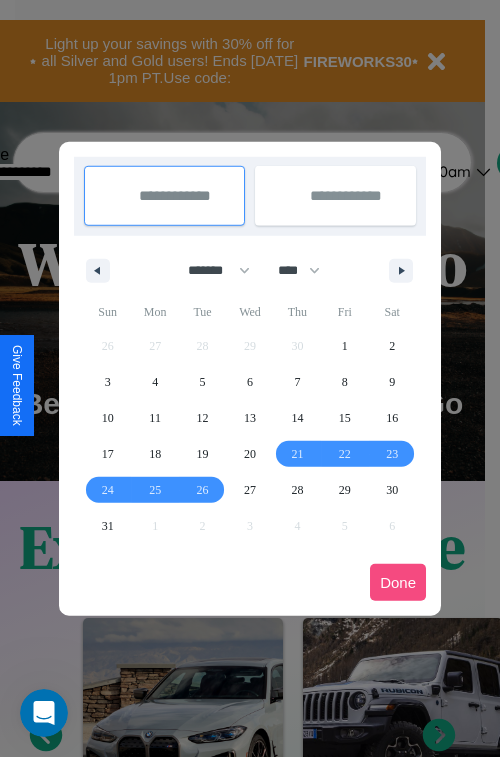 click on "Done" at bounding box center (398, 582) 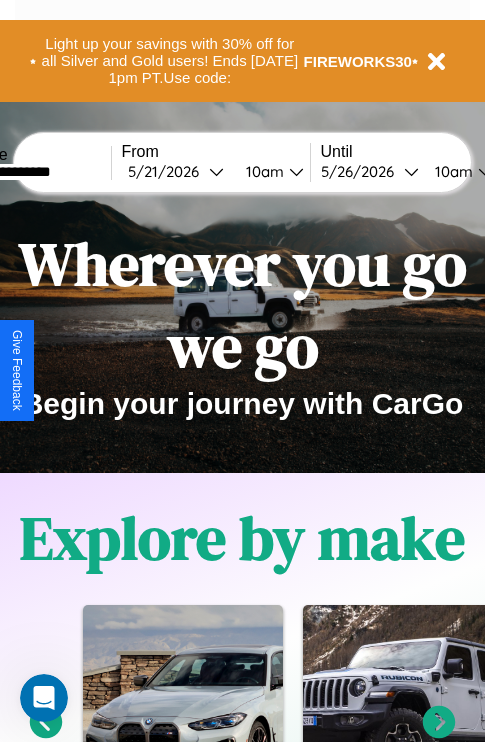 scroll, scrollTop: 0, scrollLeft: 75, axis: horizontal 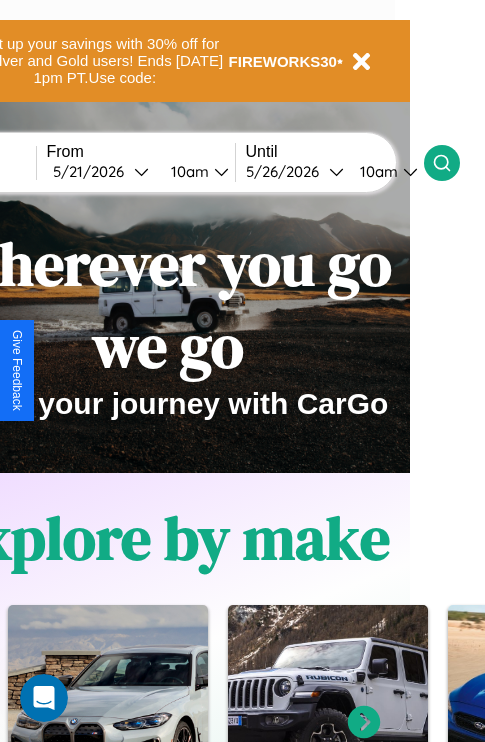 click 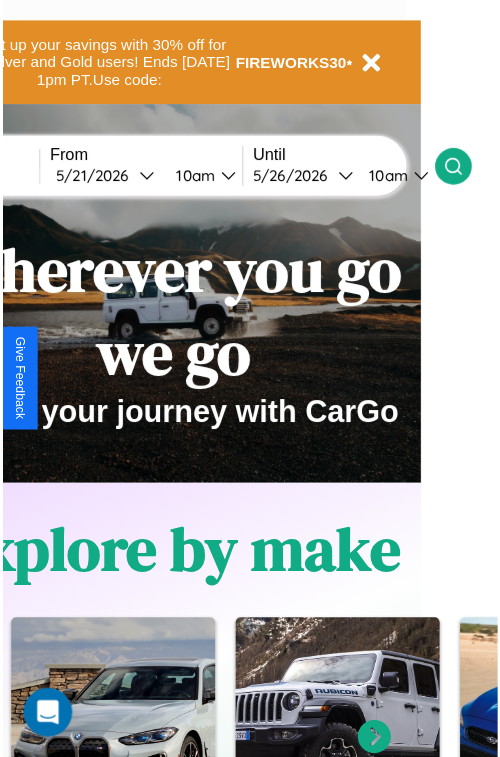 scroll, scrollTop: 0, scrollLeft: 0, axis: both 